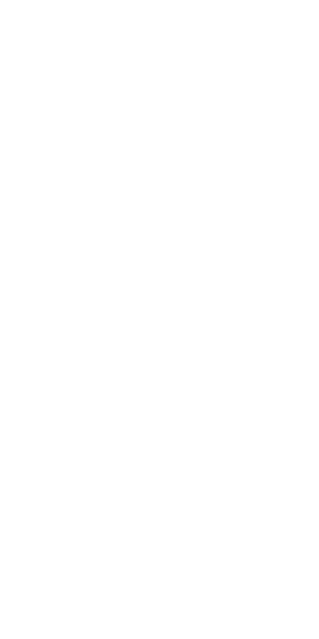scroll, scrollTop: 0, scrollLeft: 0, axis: both 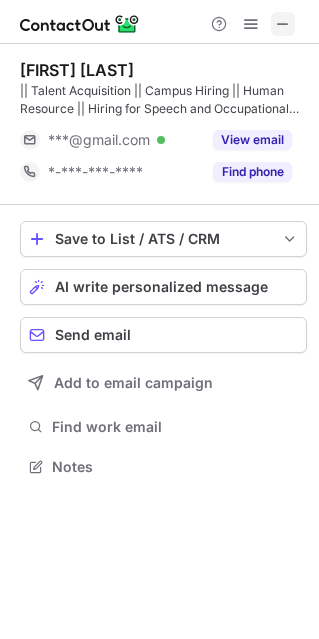 click at bounding box center (283, 24) 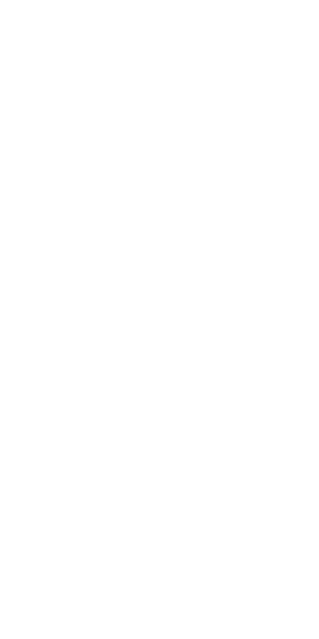 scroll, scrollTop: 0, scrollLeft: 0, axis: both 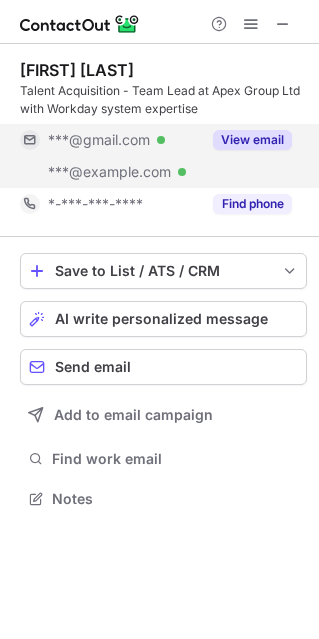 click on "View email" at bounding box center (252, 140) 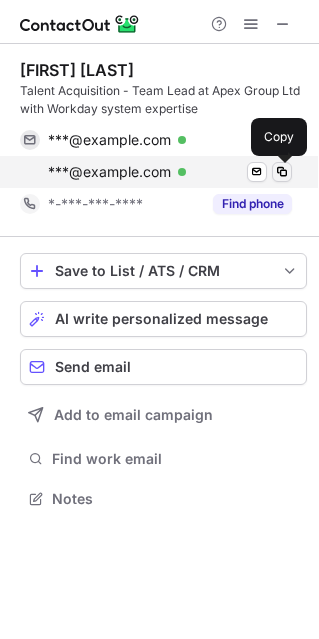 click at bounding box center (282, 172) 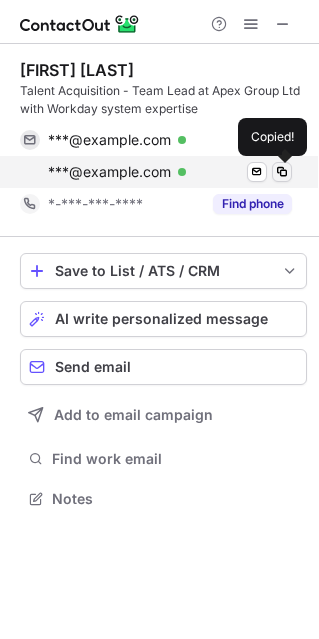 type 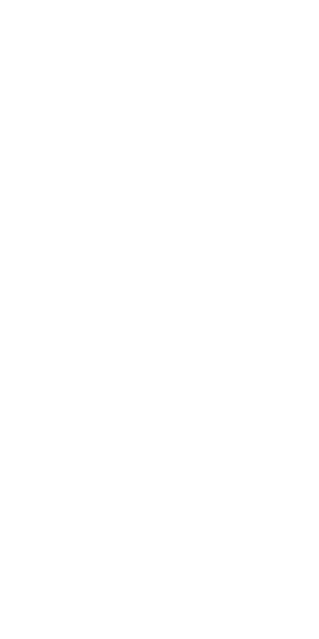 scroll, scrollTop: 0, scrollLeft: 0, axis: both 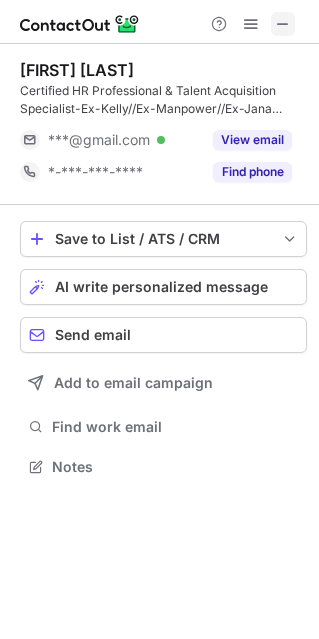 click at bounding box center (283, 24) 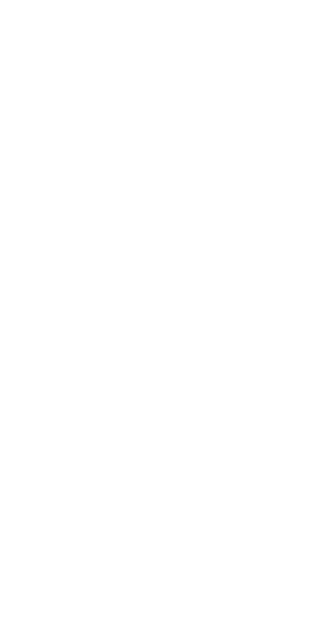 scroll, scrollTop: 0, scrollLeft: 0, axis: both 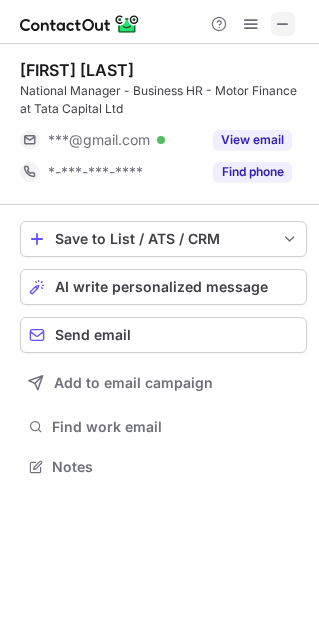 click at bounding box center [283, 24] 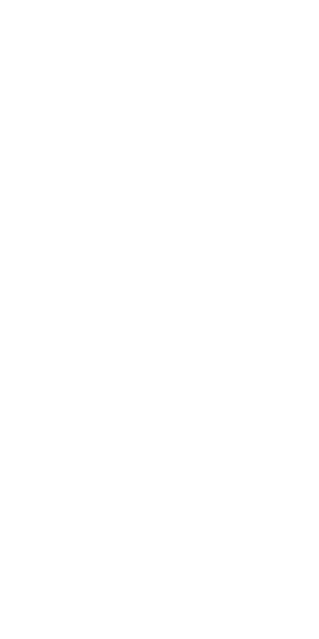 scroll, scrollTop: 0, scrollLeft: 0, axis: both 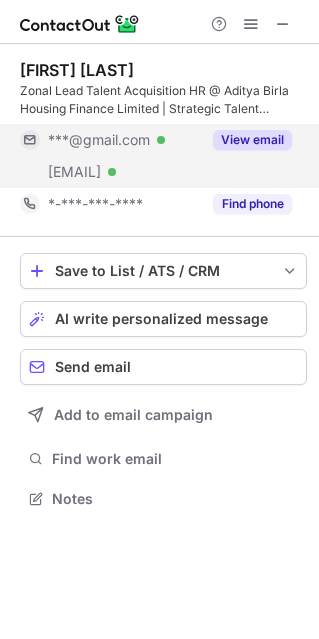 click on "View email" at bounding box center [252, 140] 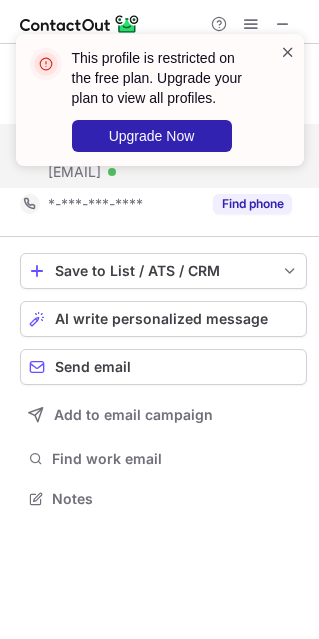 click at bounding box center [288, 52] 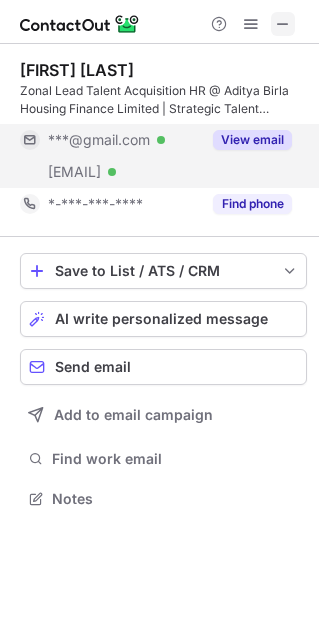 click at bounding box center (283, 24) 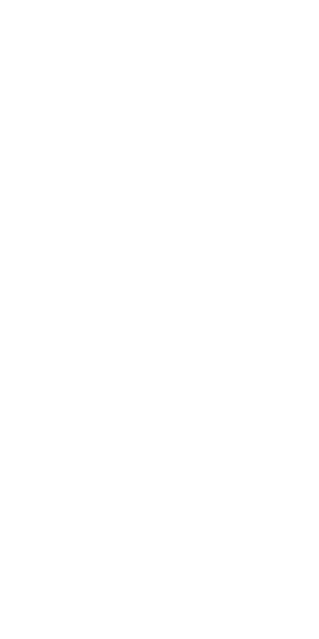 scroll, scrollTop: 0, scrollLeft: 0, axis: both 